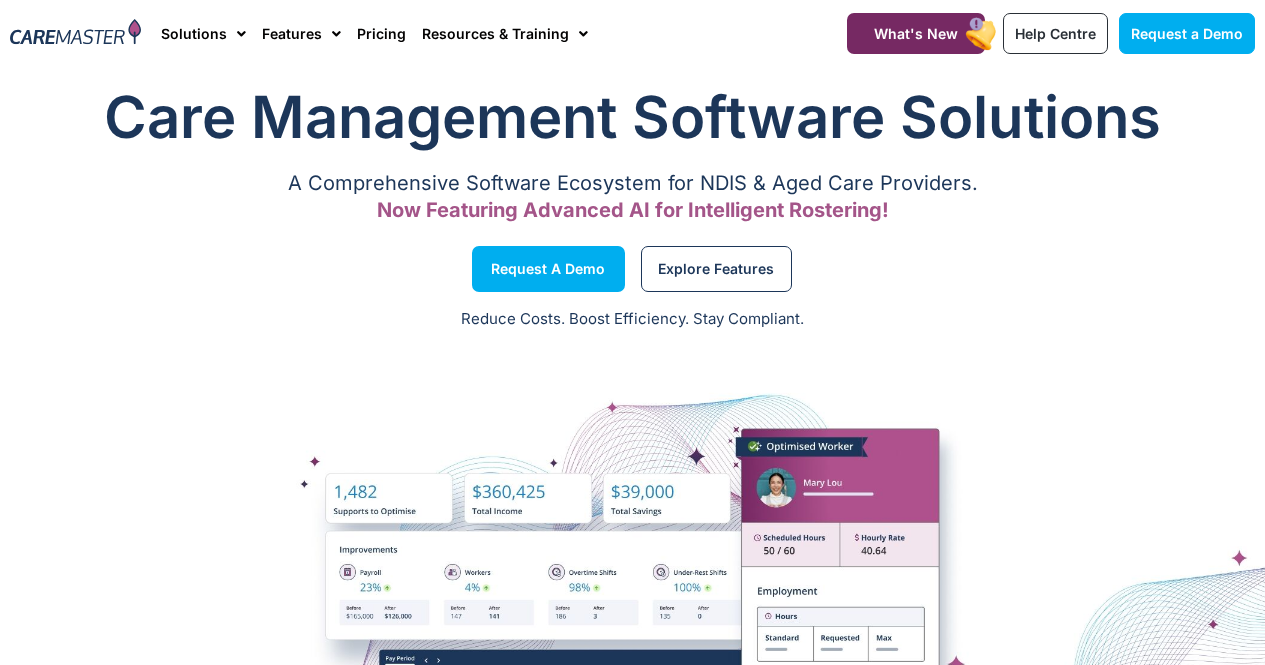 scroll, scrollTop: 0, scrollLeft: 0, axis: both 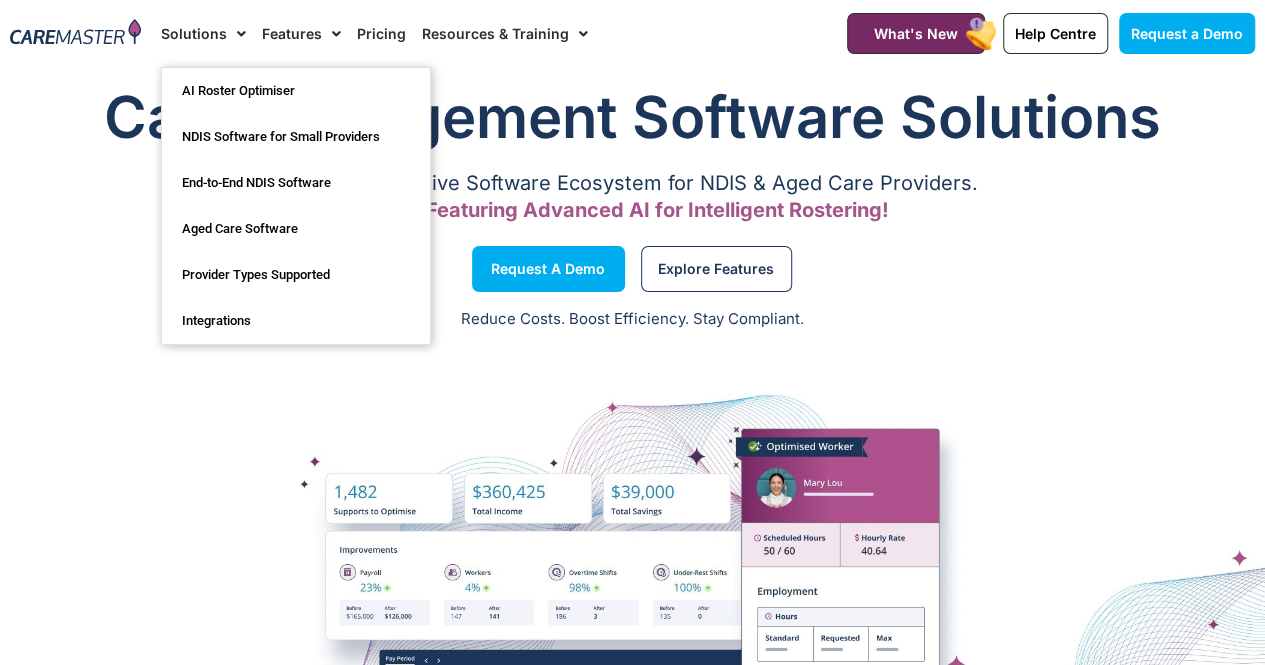 click on "Solutions" 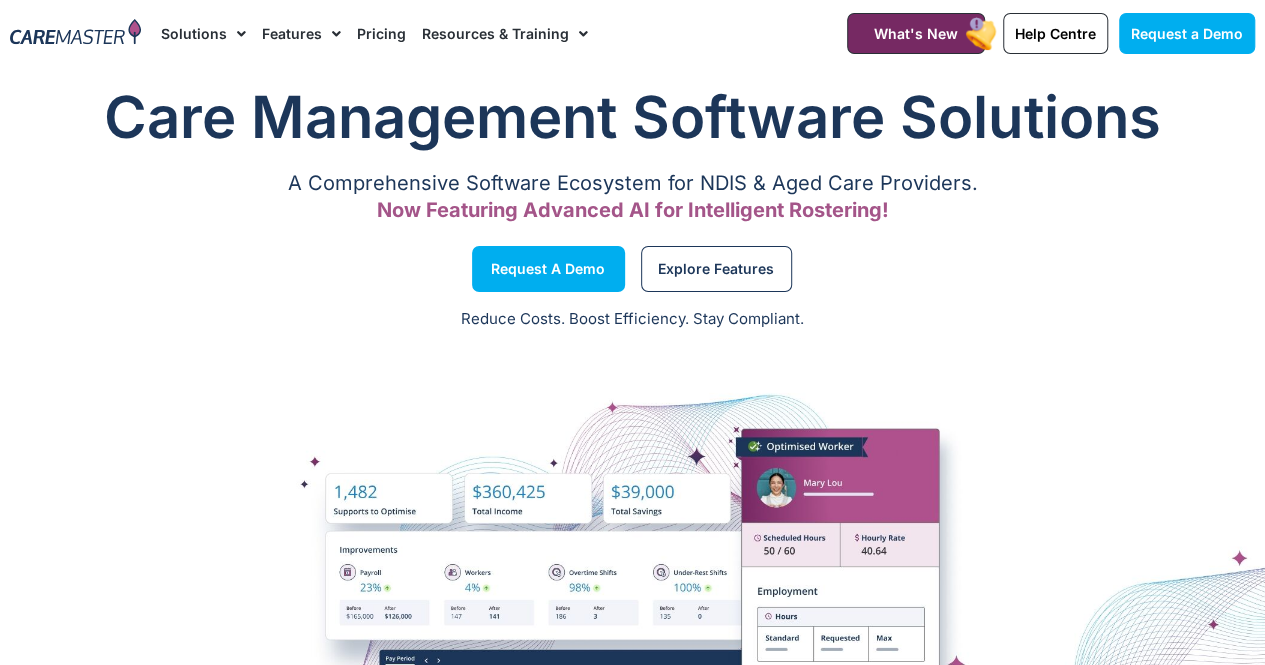 click on "Solutions" 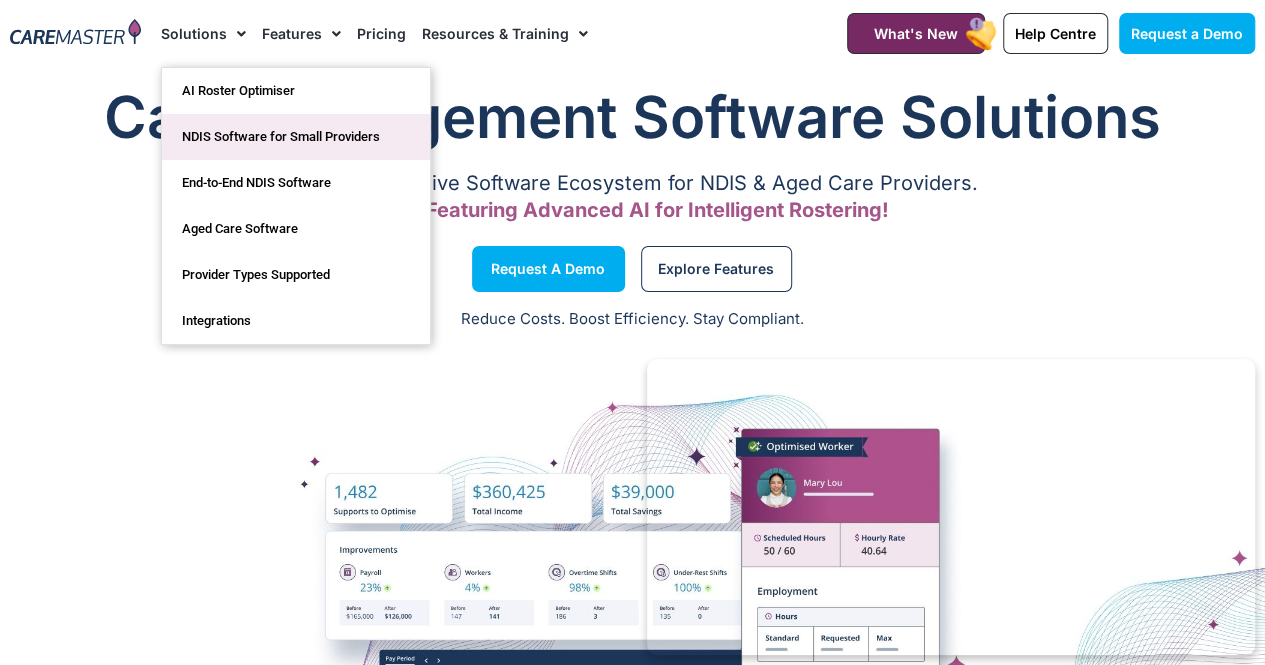 click on "NDIS Software for Small Providers" 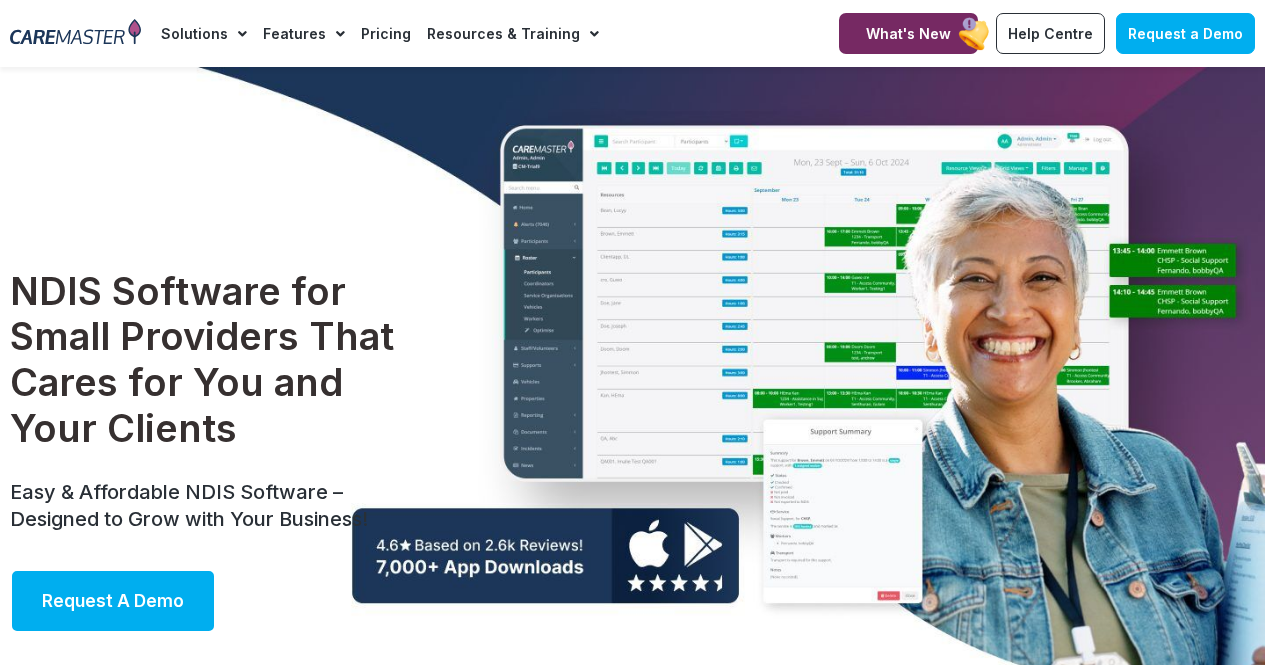 scroll, scrollTop: 0, scrollLeft: 0, axis: both 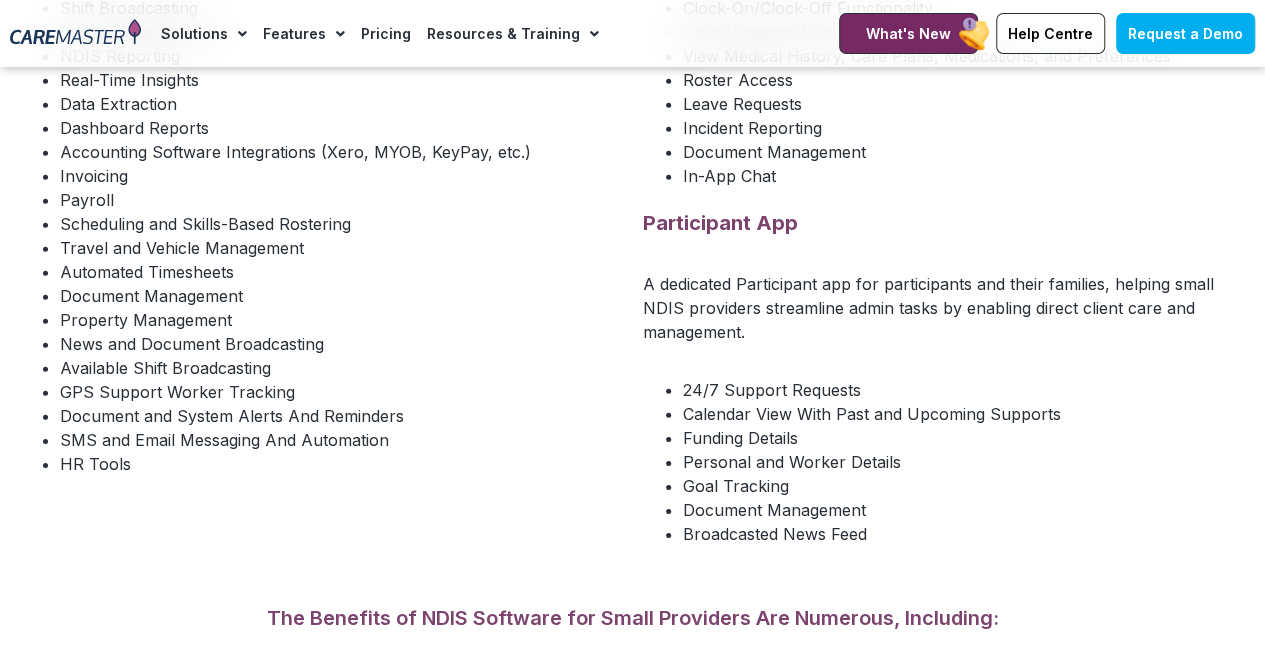 drag, startPoint x: 908, startPoint y: 544, endPoint x: 605, endPoint y: 383, distance: 343.11804 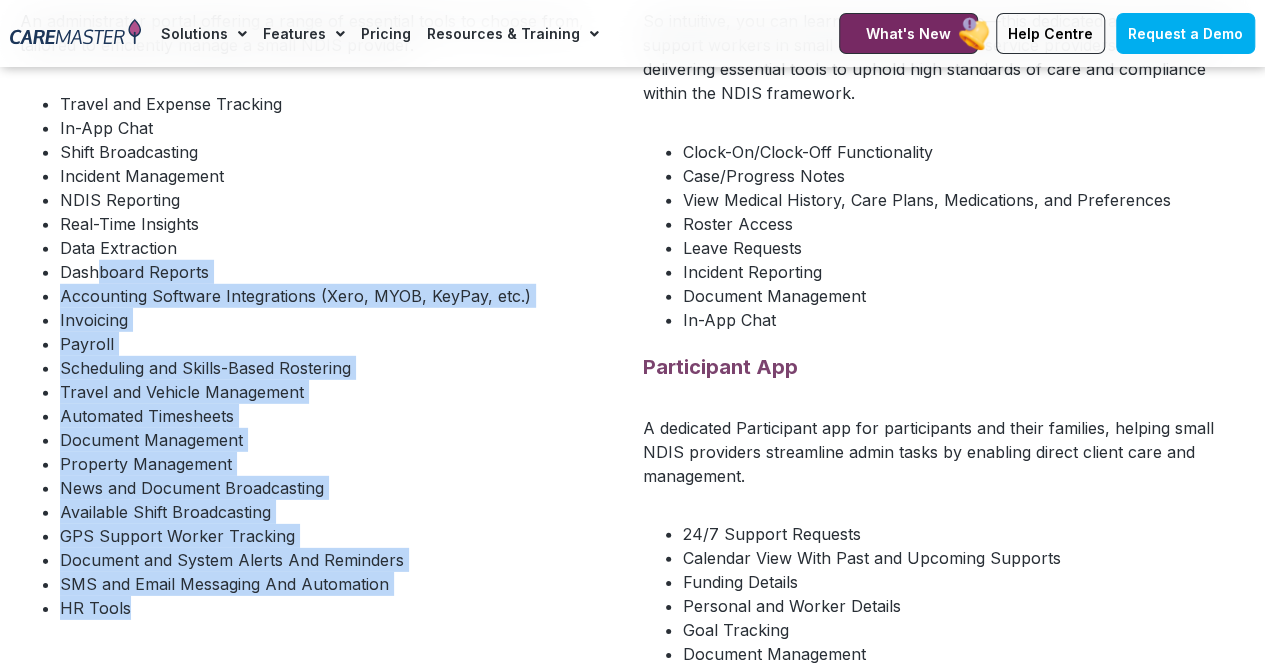 scroll, scrollTop: 2700, scrollLeft: 0, axis: vertical 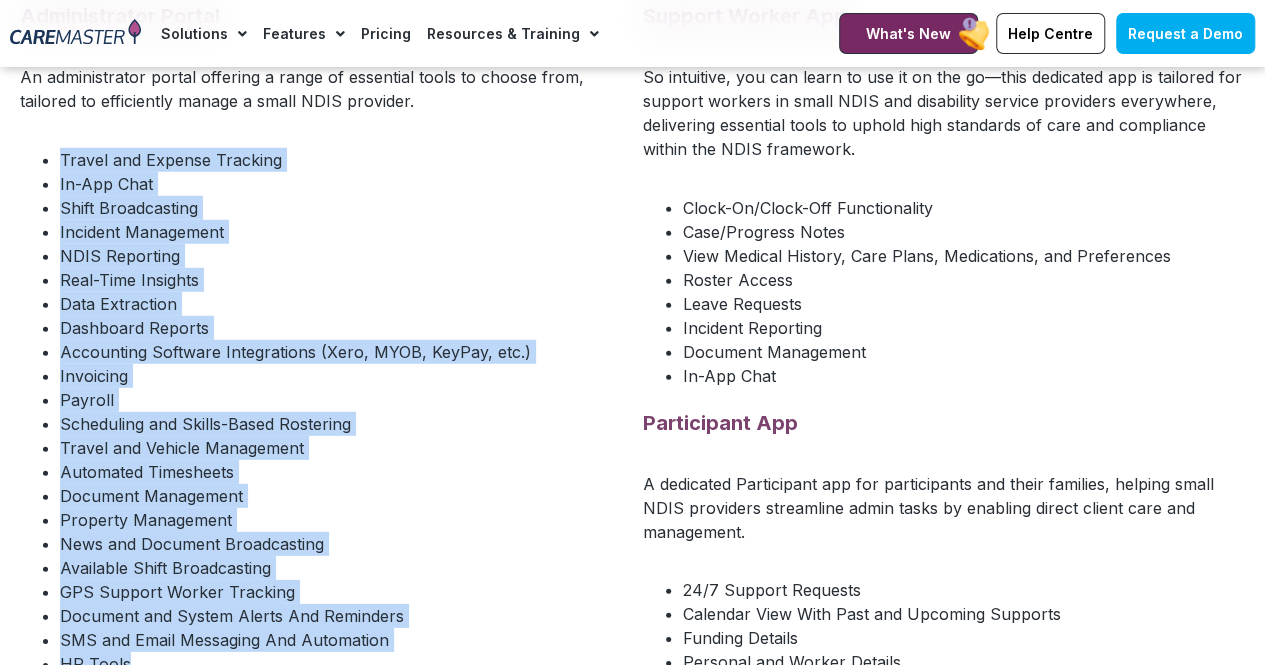 drag, startPoint x: 182, startPoint y: 465, endPoint x: 64, endPoint y: 151, distance: 335.44 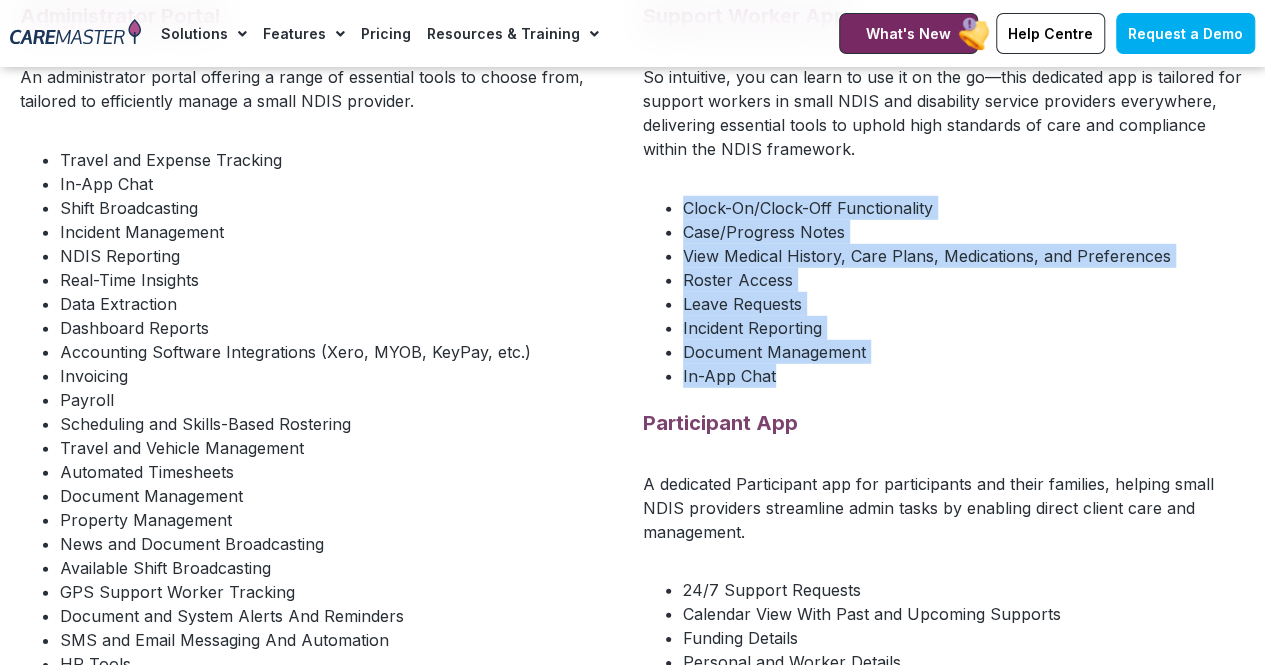 drag, startPoint x: 1002, startPoint y: 376, endPoint x: 520, endPoint y: 329, distance: 484.28607 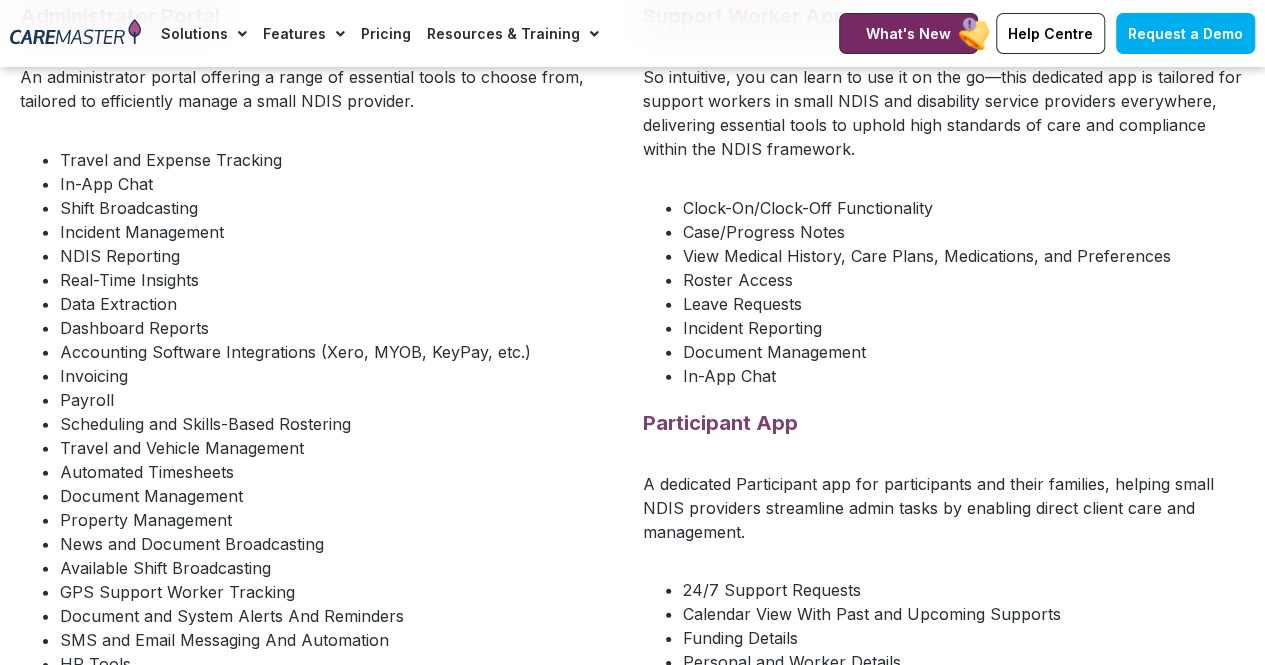 click on "Dashboard Reports" at bounding box center (341, 328) 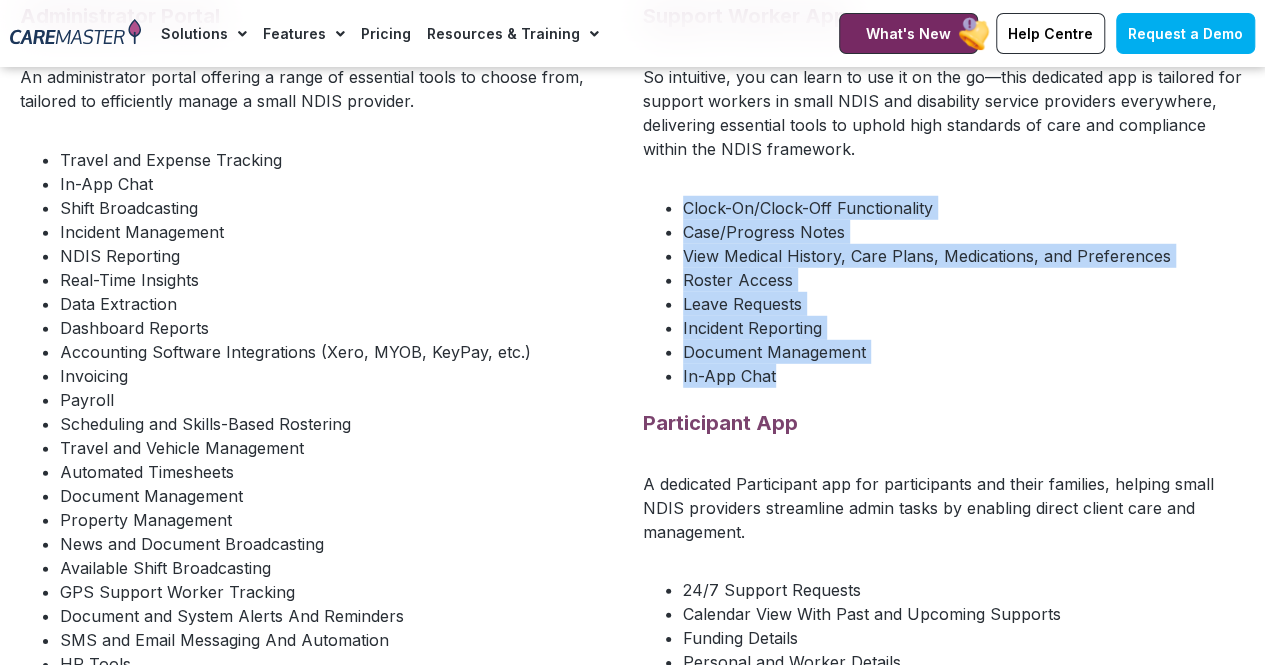 drag, startPoint x: 820, startPoint y: 384, endPoint x: 667, endPoint y: 211, distance: 230.95021 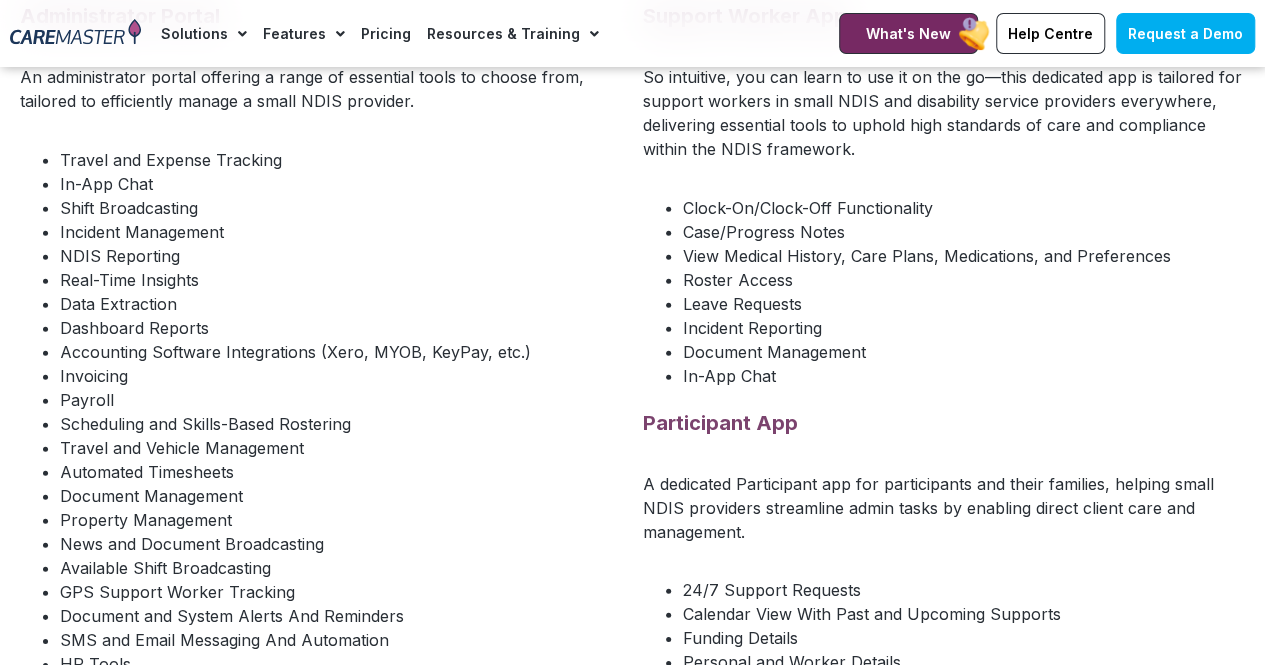 click on "Participant App" at bounding box center (944, 423) 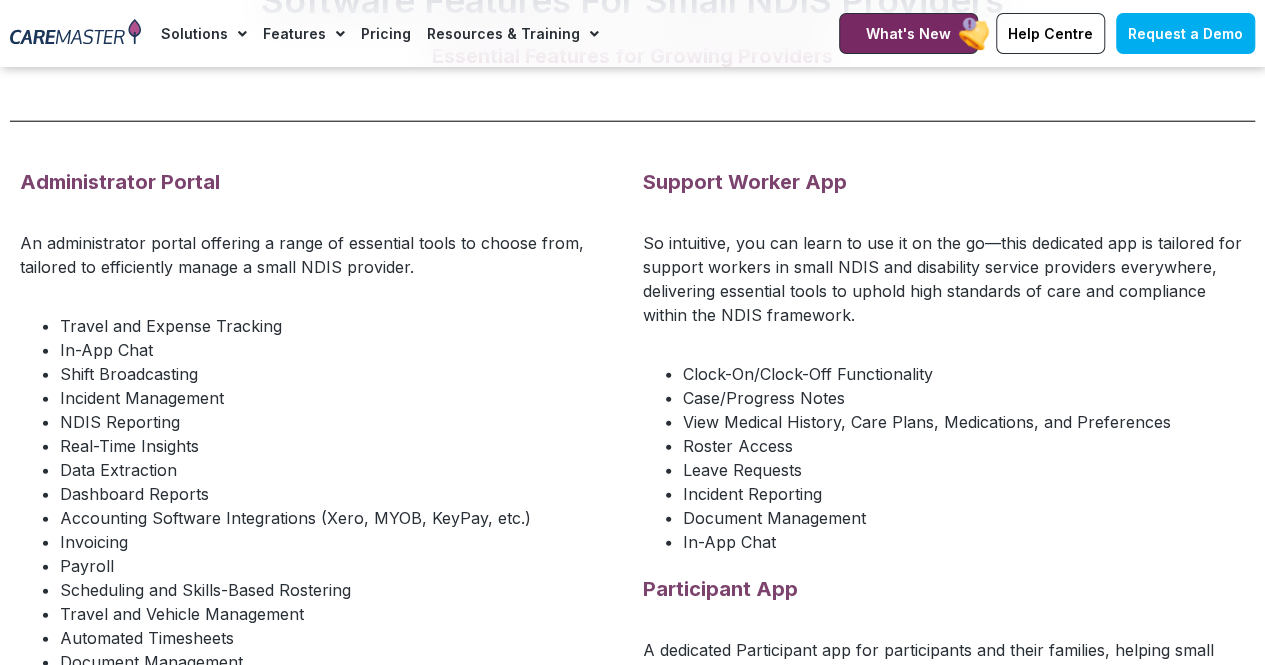 scroll, scrollTop: 2500, scrollLeft: 0, axis: vertical 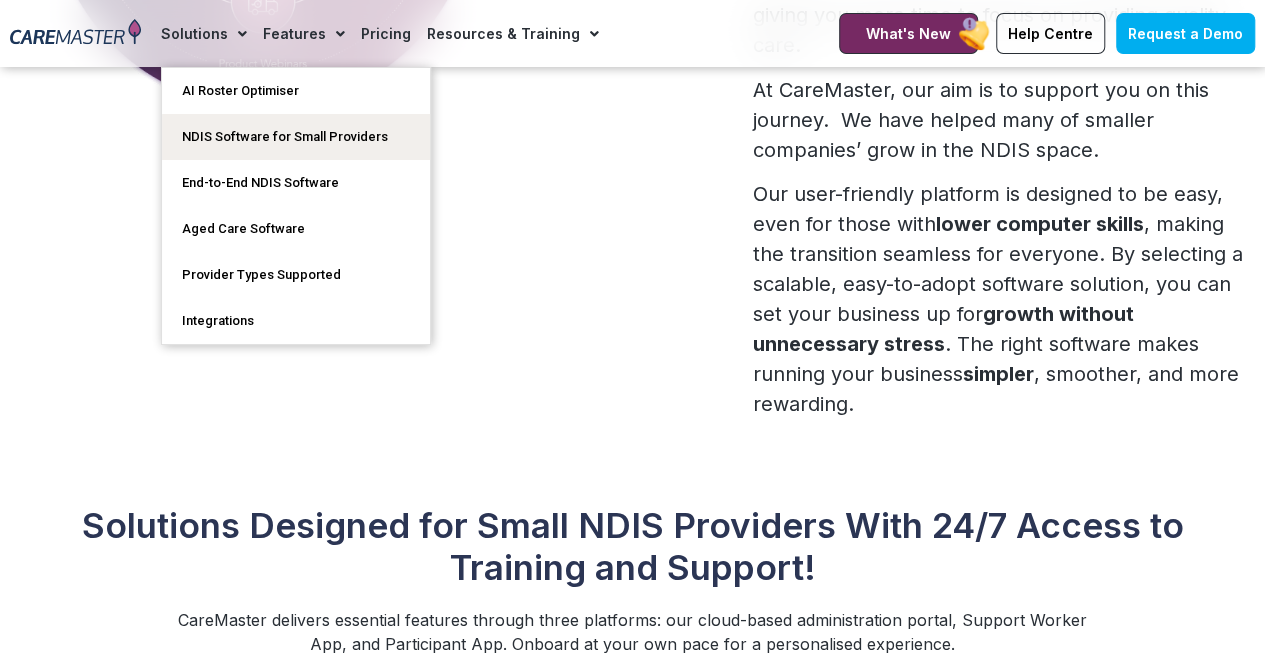 click on "Solutions" 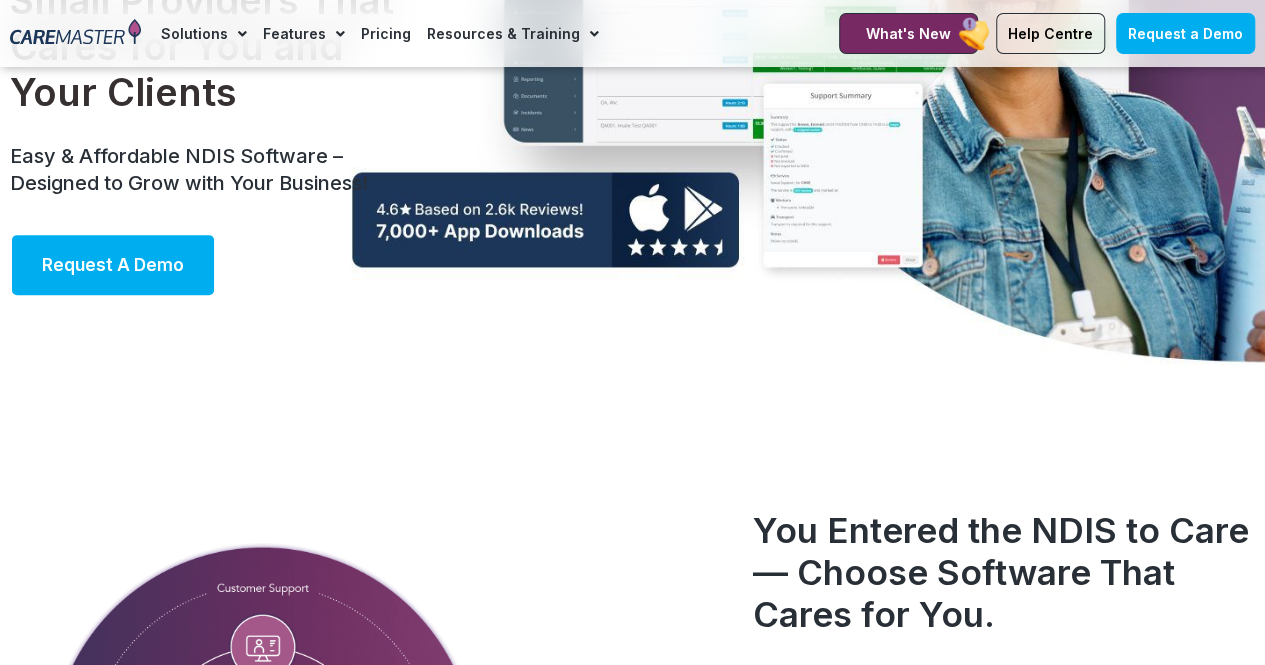 scroll, scrollTop: 0, scrollLeft: 0, axis: both 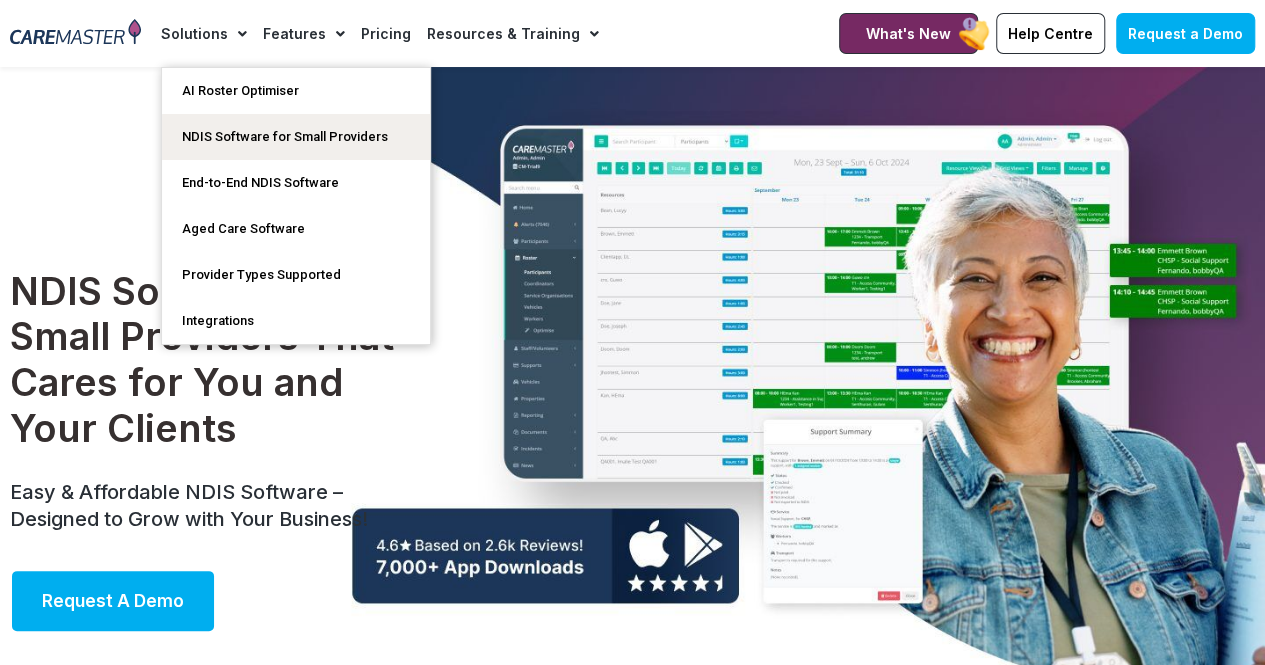 click on "Solutions" 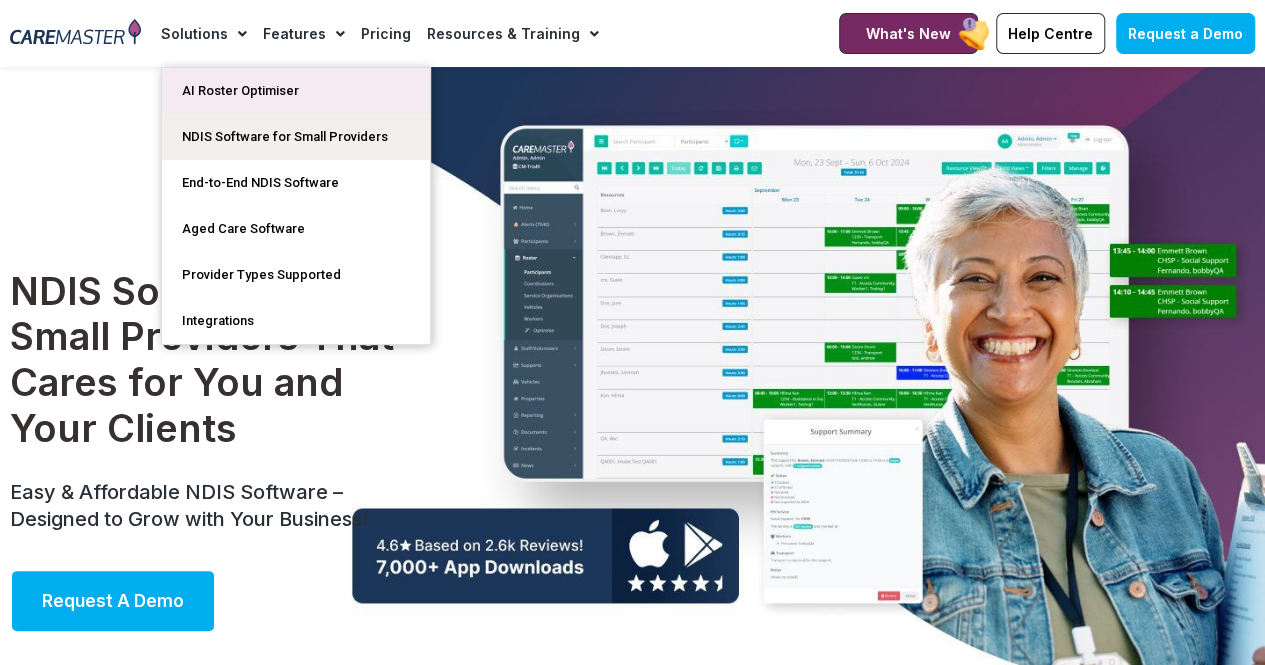 click on "AI Roster Optimiser" 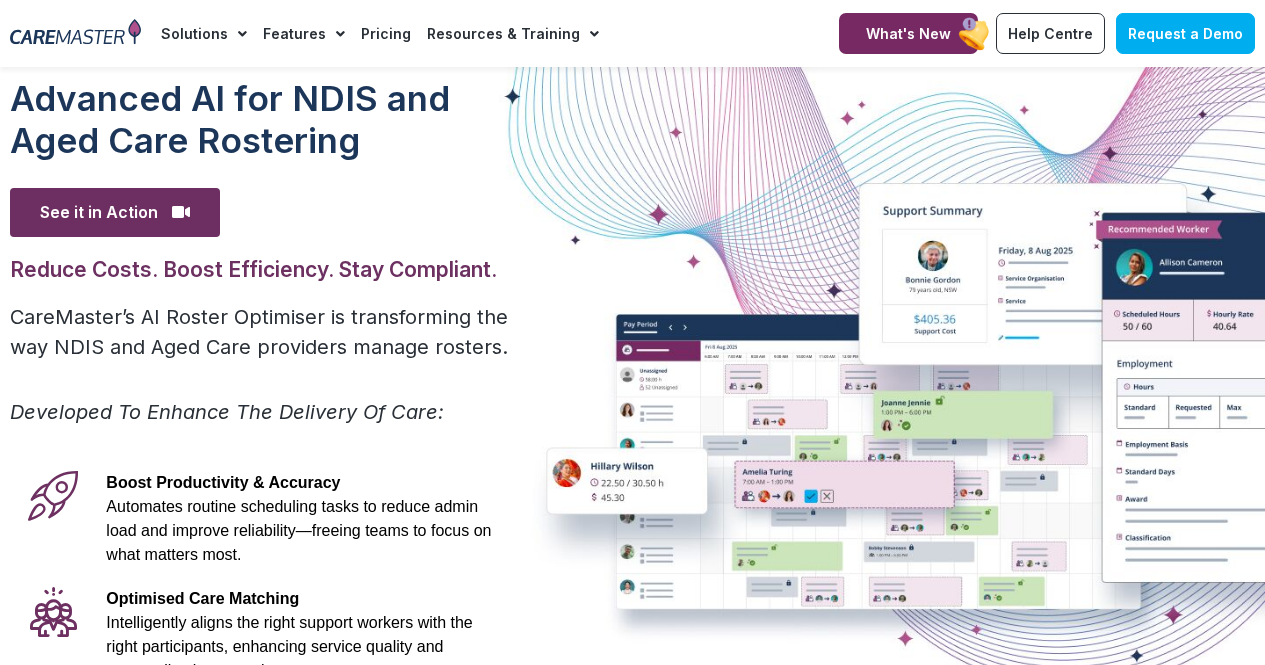 scroll, scrollTop: 0, scrollLeft: 0, axis: both 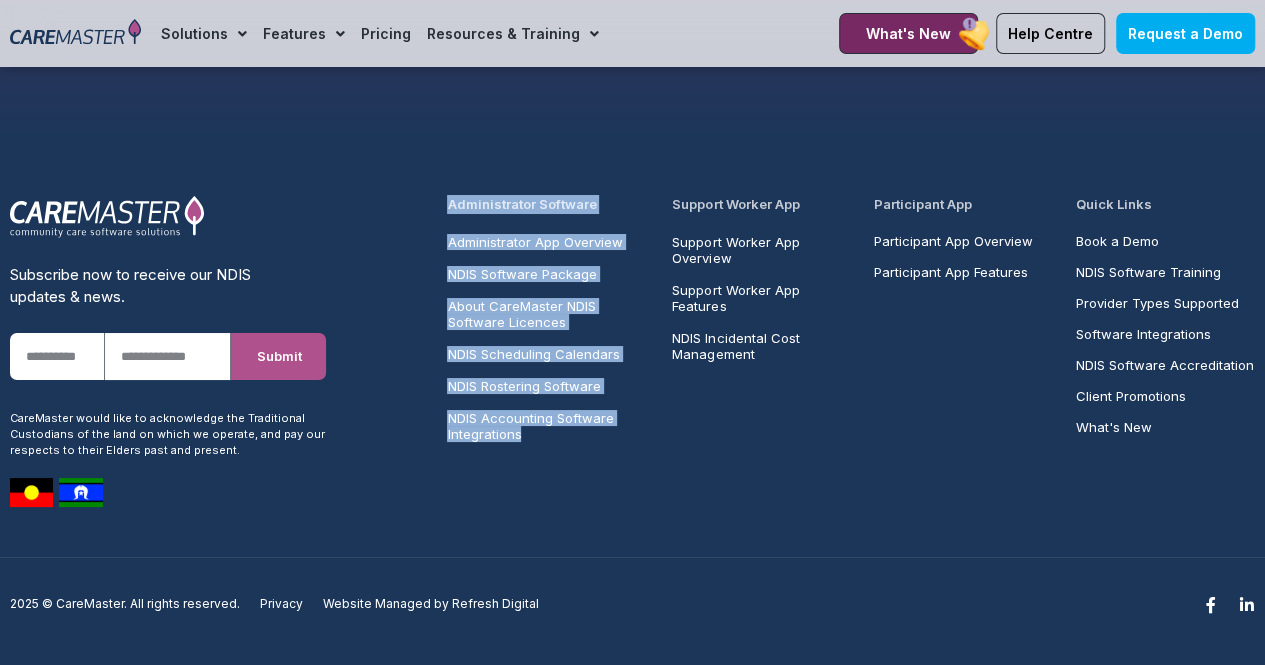 drag, startPoint x: 532, startPoint y: 443, endPoint x: 436, endPoint y: 197, distance: 264.06818 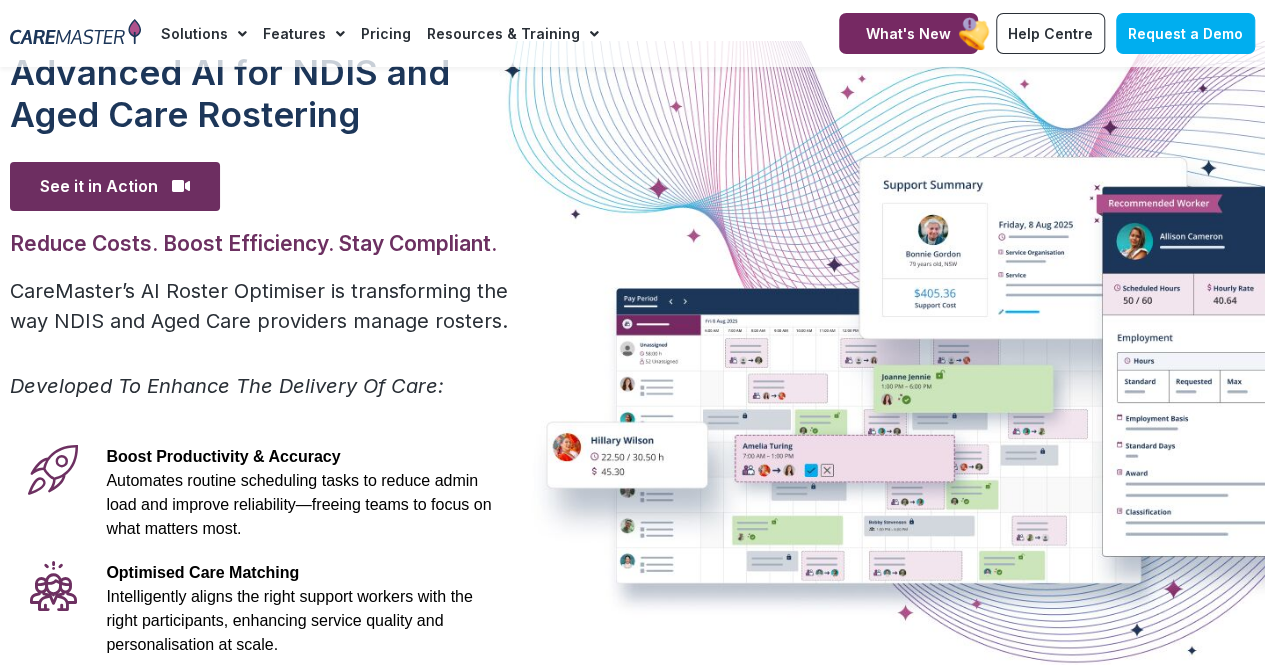 scroll, scrollTop: 0, scrollLeft: 0, axis: both 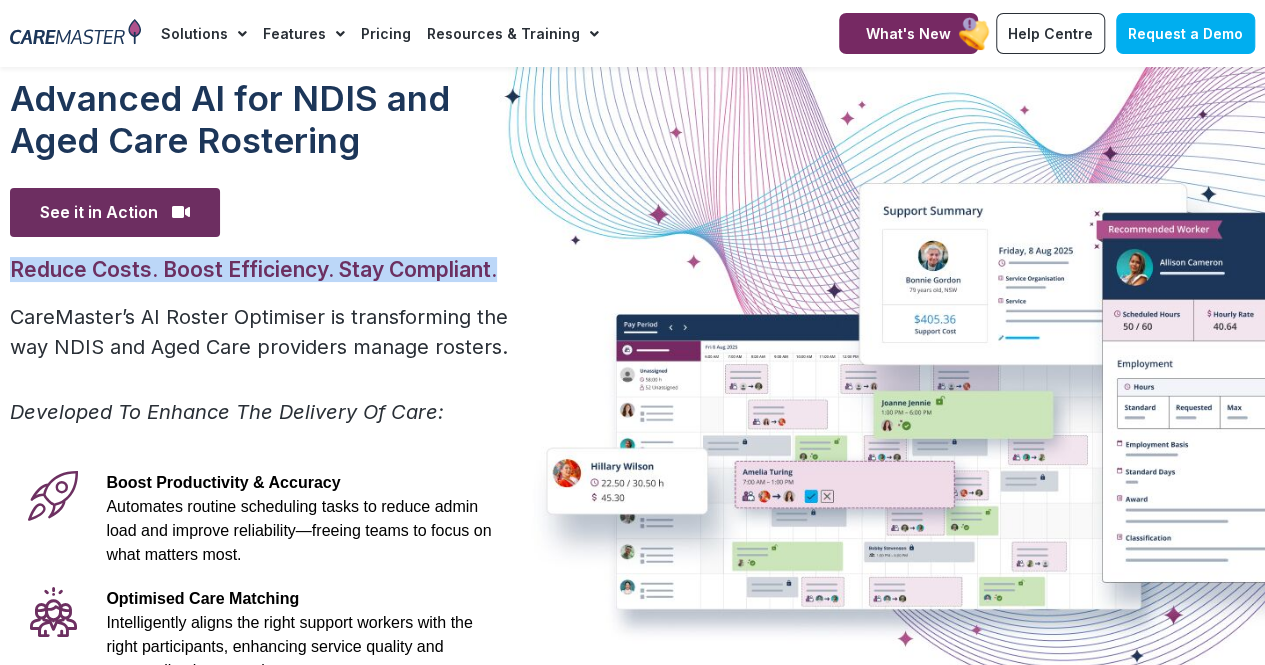 drag, startPoint x: 500, startPoint y: 267, endPoint x: 0, endPoint y: 267, distance: 500 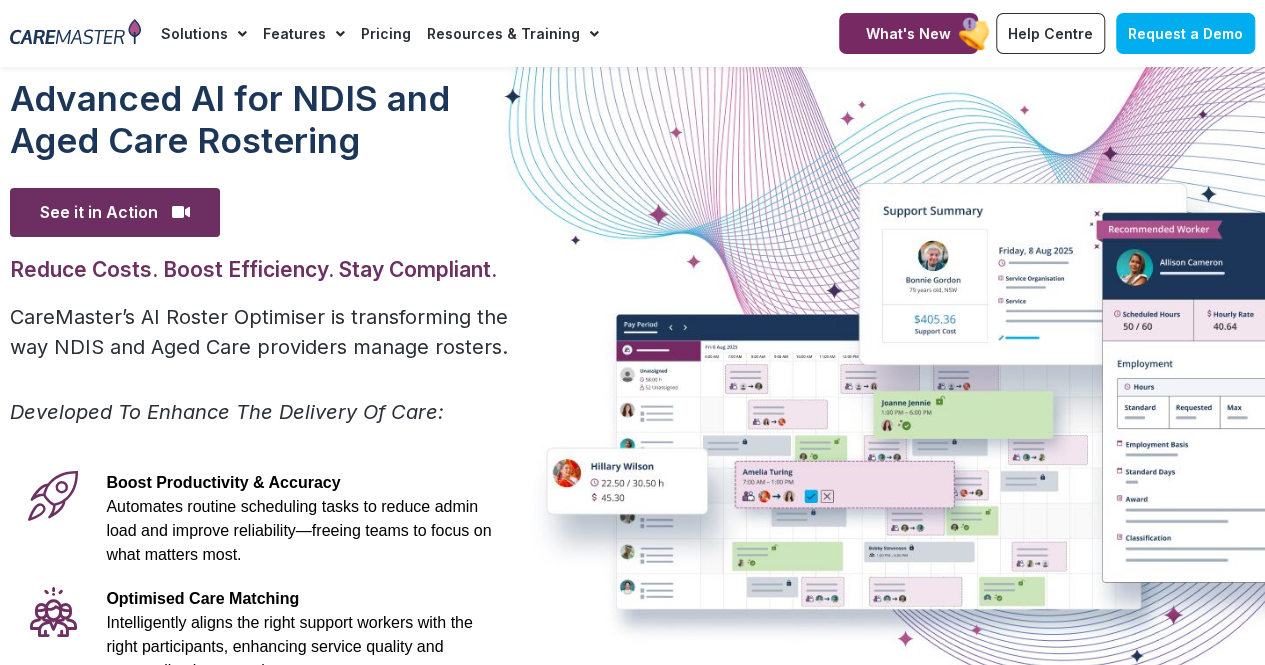 click on "Advanced Al for NDIS and Aged Care Rostering               See it in Action             Video Player https://caremaster.com.au/wp-content/uploads/2025/05/RO_screenshots_D4-web.mp4 00:00 00:00 01:15 Use Up/Down Arrow keys to increase or decrease volume.               Reduce Costs. Boost Efficiency. Stay Compliant.           CareMaster’s AI Roster Optimiser is transforming the way NDIS and Aged Care providers manage rosters.           Developed To Enhance The Delivery Of Care:                                             Boost Productivity & Accuracy Automates routine scheduling tasks to reduce admin load and improve reliability—freeing teams to focus on what matters most.                                                     Optimised Care Matching Intelligently aligns the right support workers with the right participants, enhancing service quality and personalisation at scale.                                                     Immediate Cost Savings" at bounding box center (259, 559) 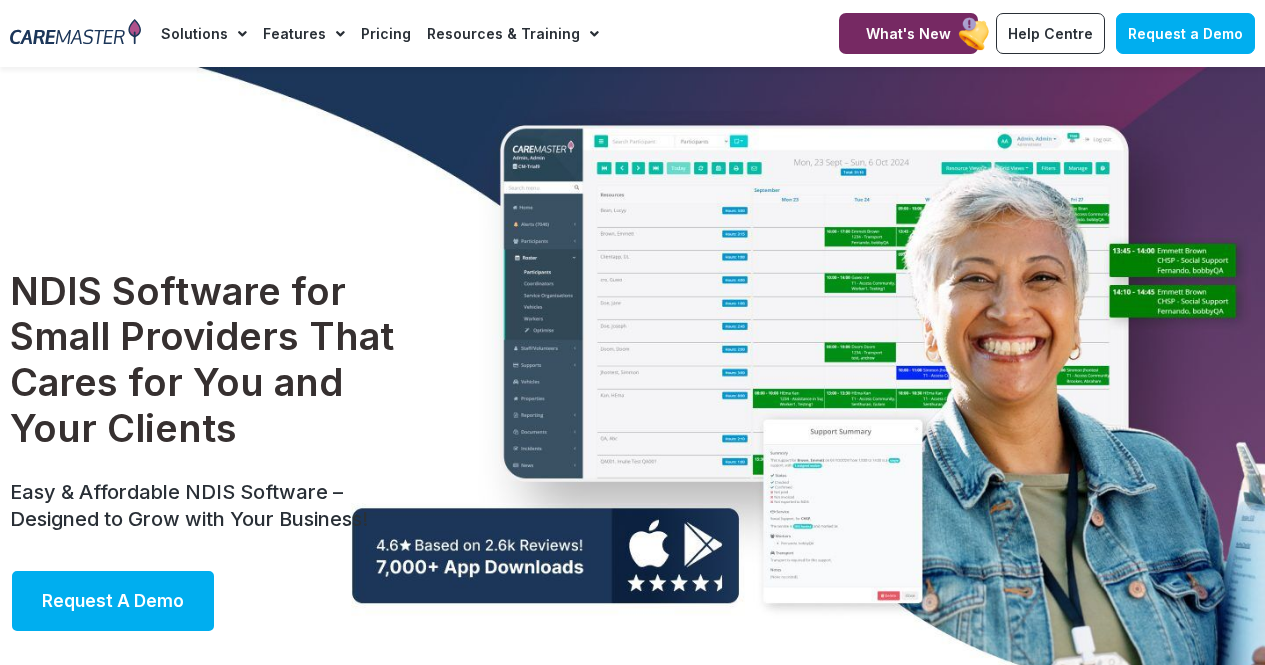 scroll, scrollTop: 0, scrollLeft: 0, axis: both 